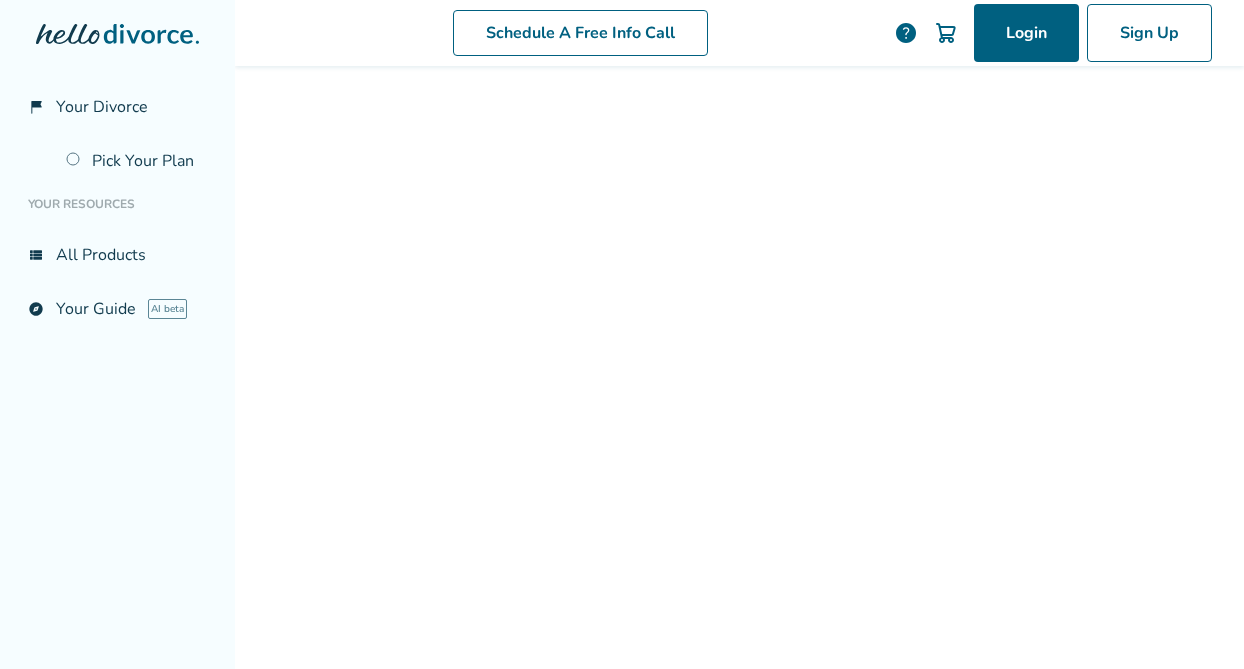 scroll, scrollTop: 0, scrollLeft: 0, axis: both 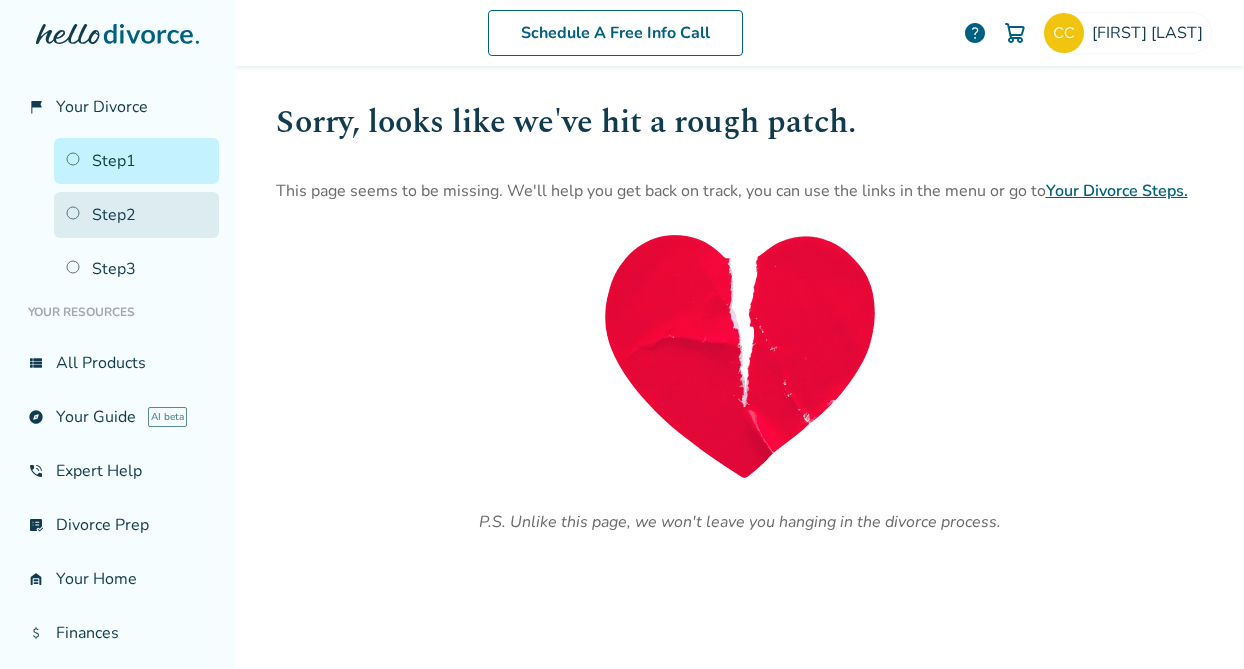 click on "Step  2" at bounding box center (136, 215) 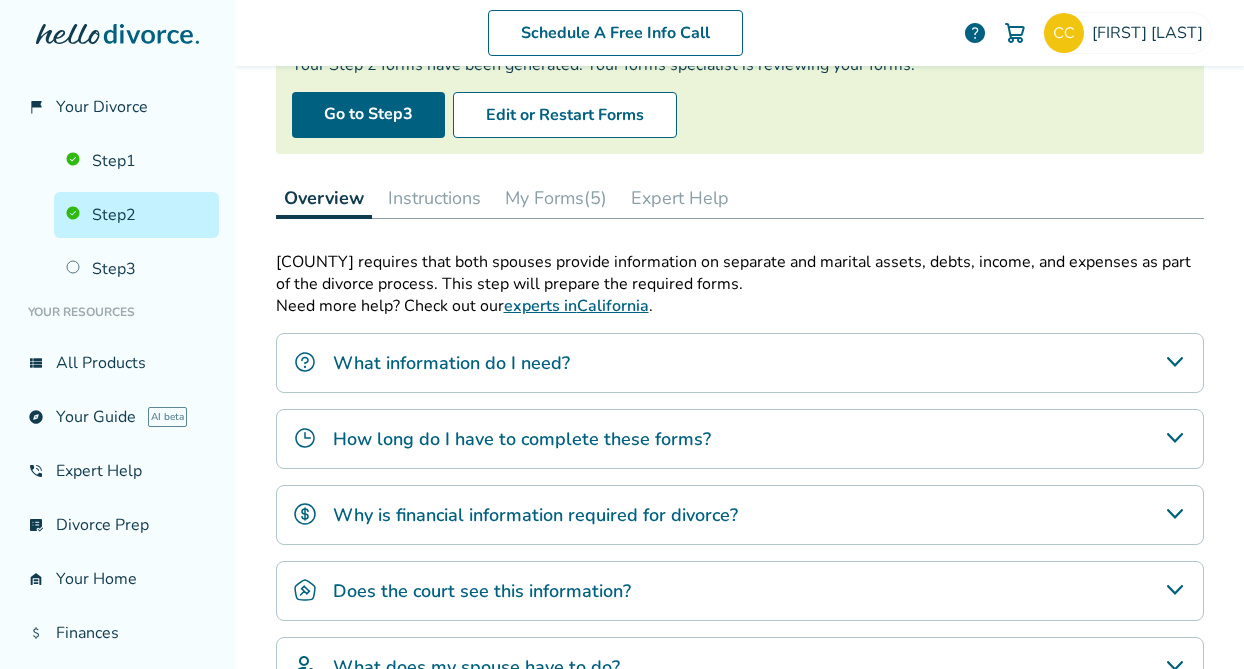 scroll, scrollTop: 195, scrollLeft: 0, axis: vertical 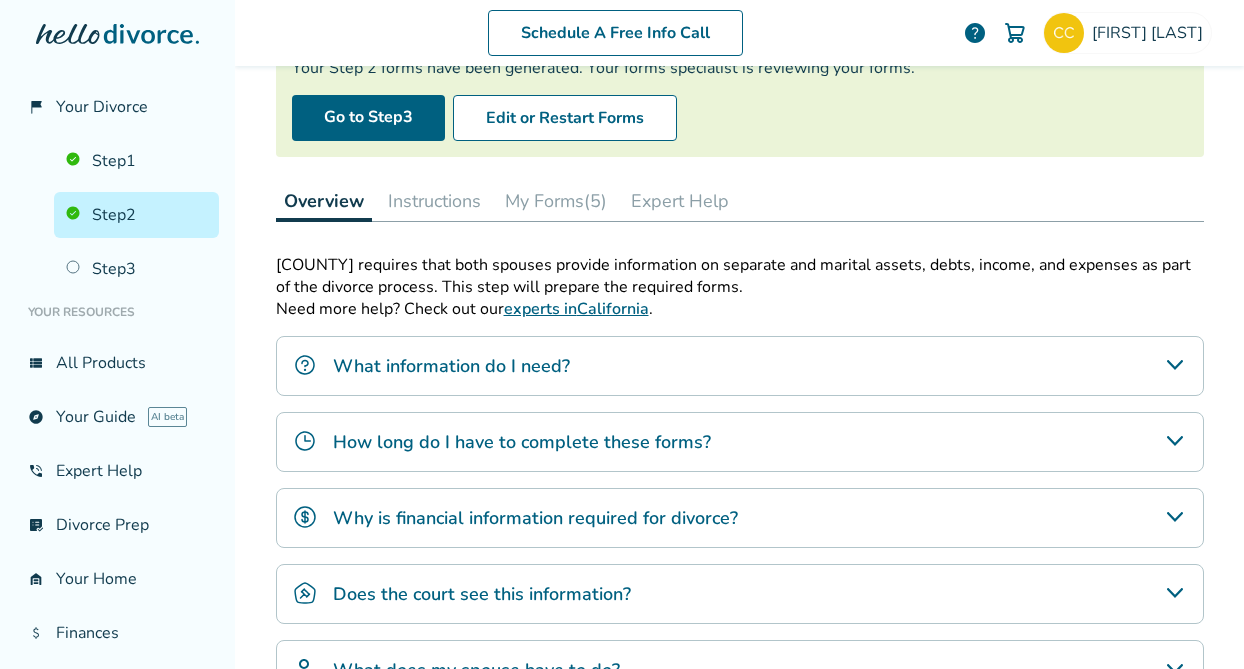 click on "My Forms  (5)" at bounding box center (556, 201) 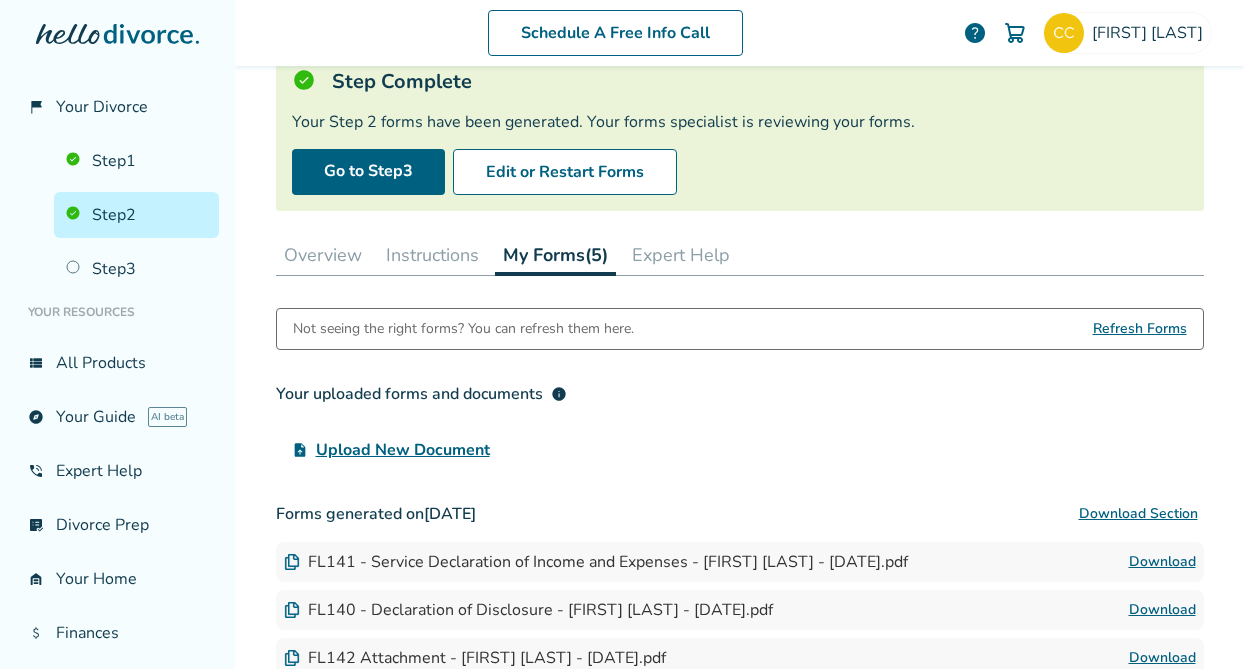 scroll, scrollTop: 137, scrollLeft: 0, axis: vertical 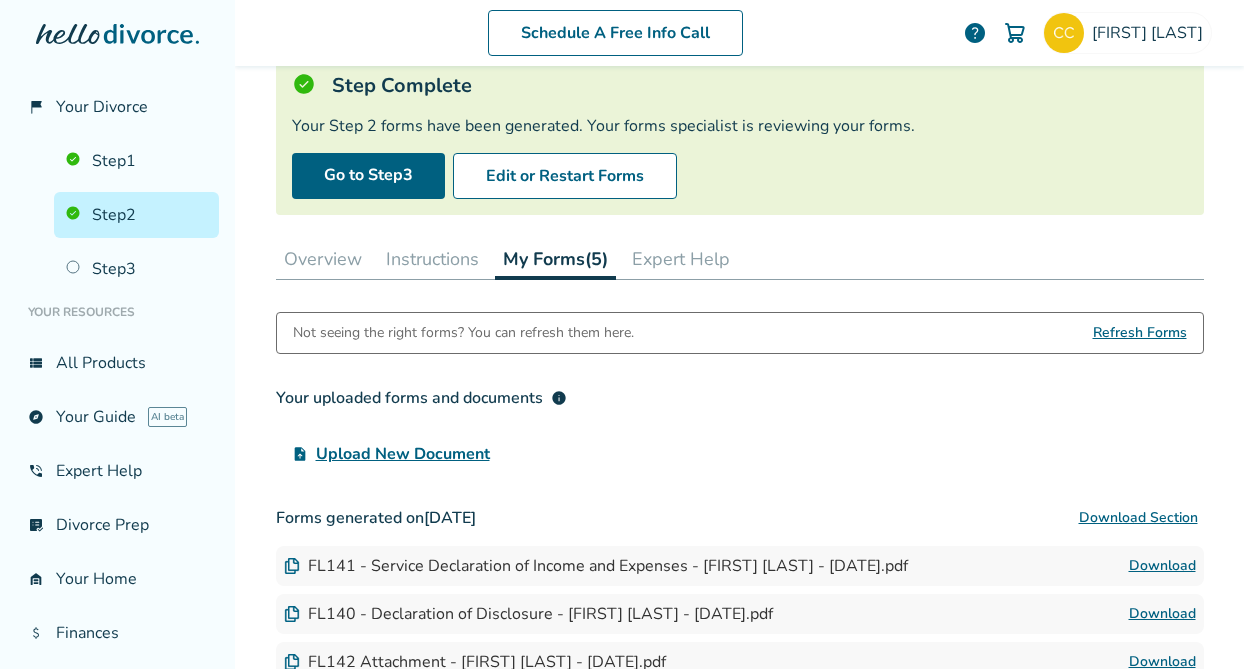 click on "Instructions" at bounding box center [432, 259] 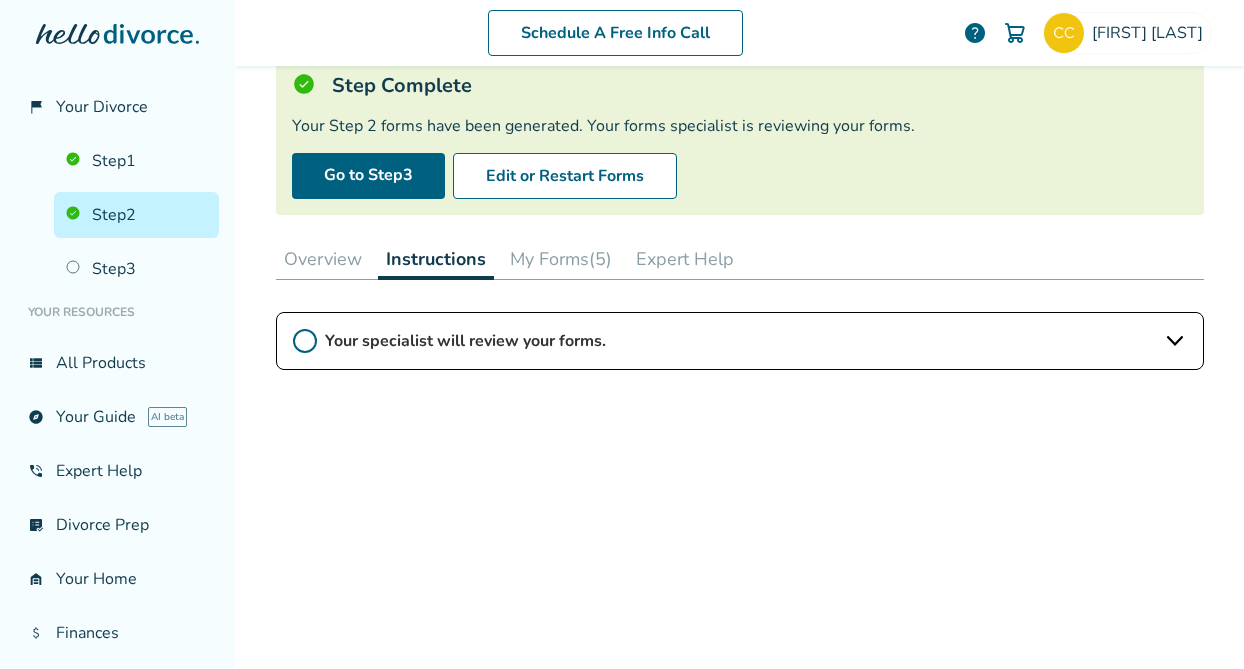 click on "Your specialist will review your forms." at bounding box center [740, 341] 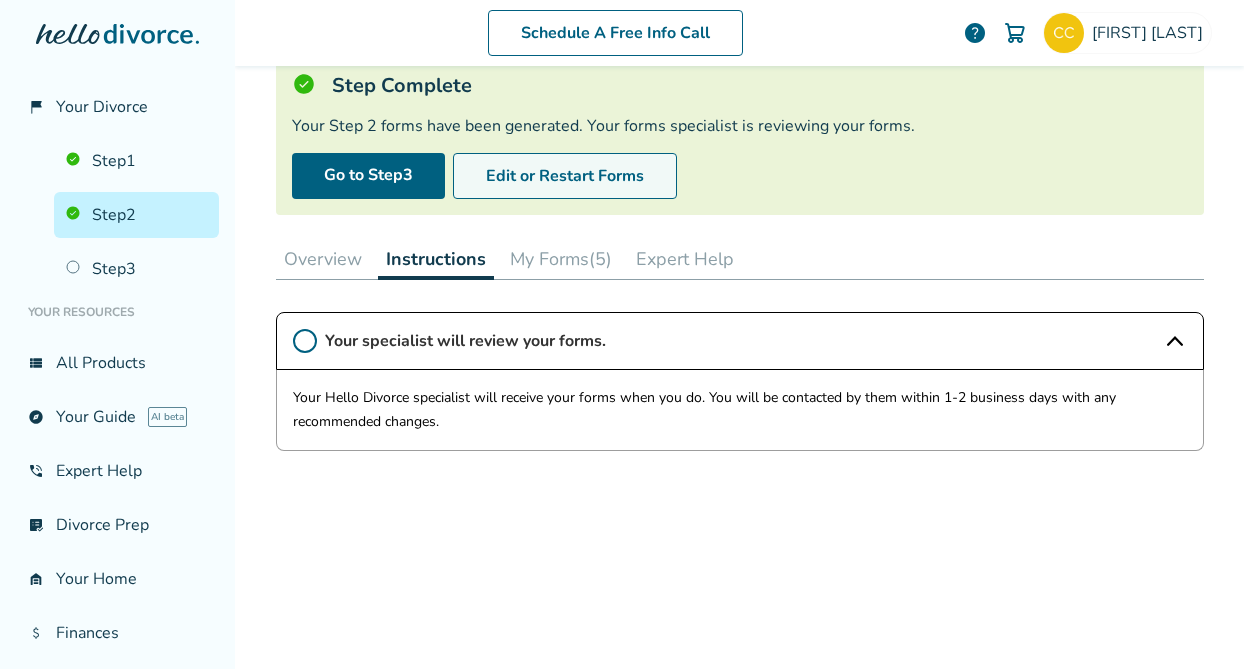 click on "Edit or Restart Forms" at bounding box center (565, 176) 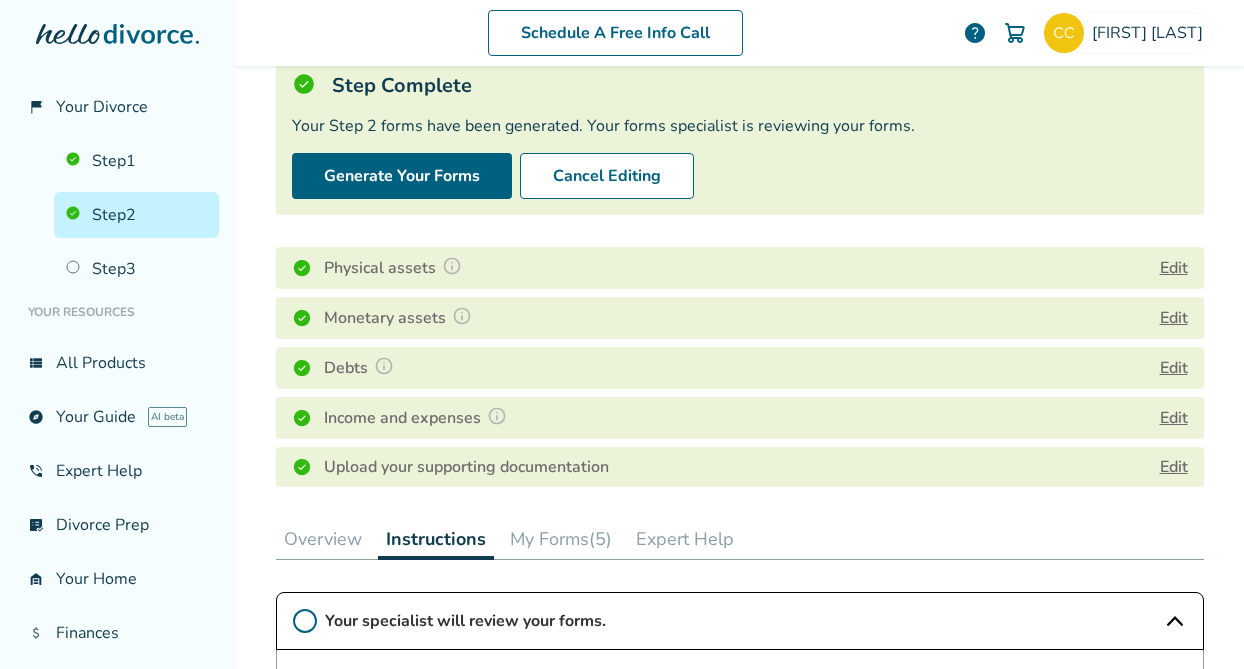 click on "Edit" at bounding box center [1174, 318] 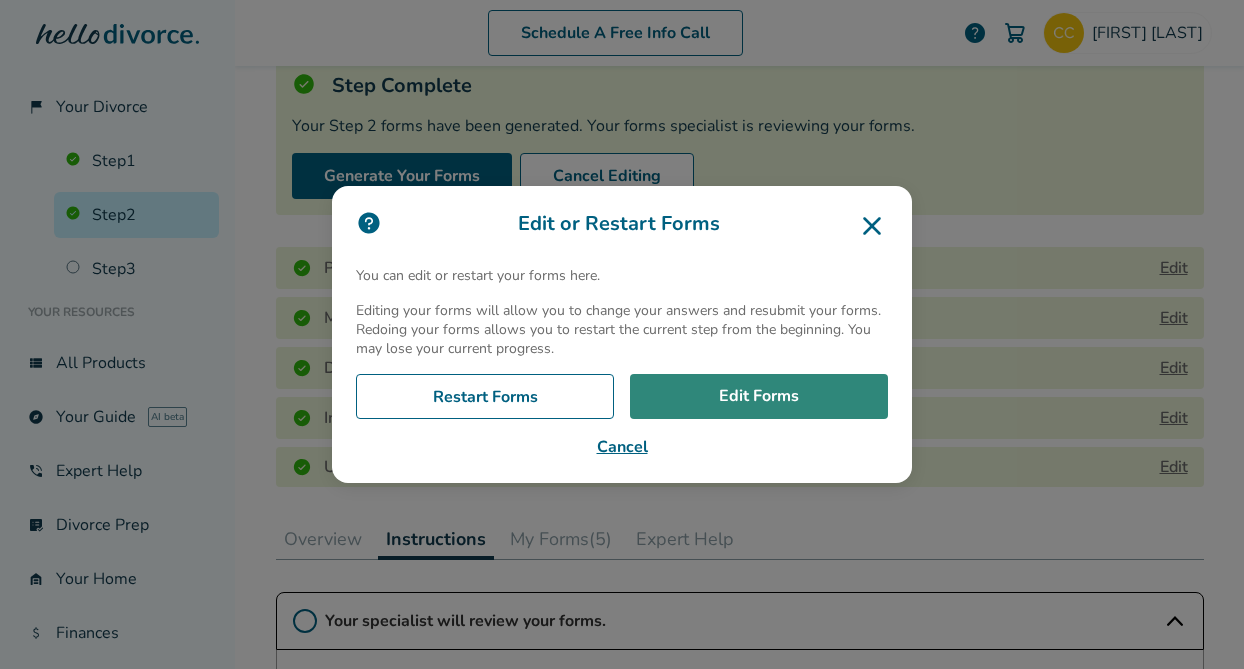 click on "Edit Forms" at bounding box center (759, 397) 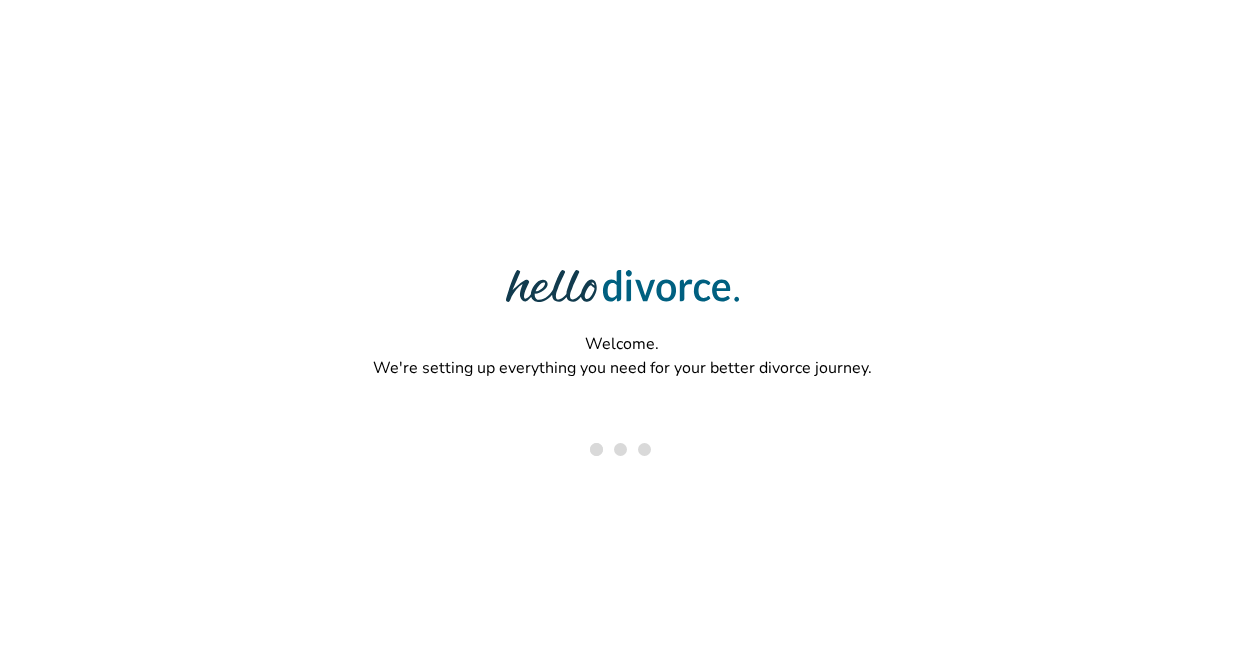 scroll, scrollTop: 0, scrollLeft: 0, axis: both 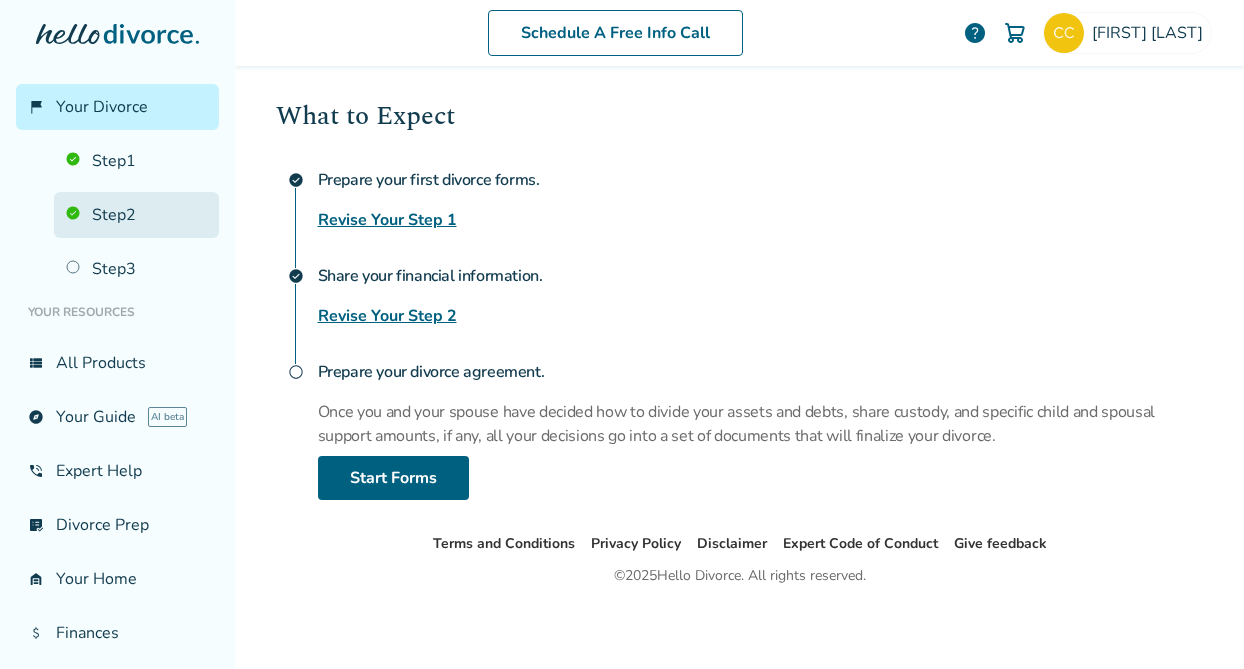 click on "Step  2" at bounding box center (136, 215) 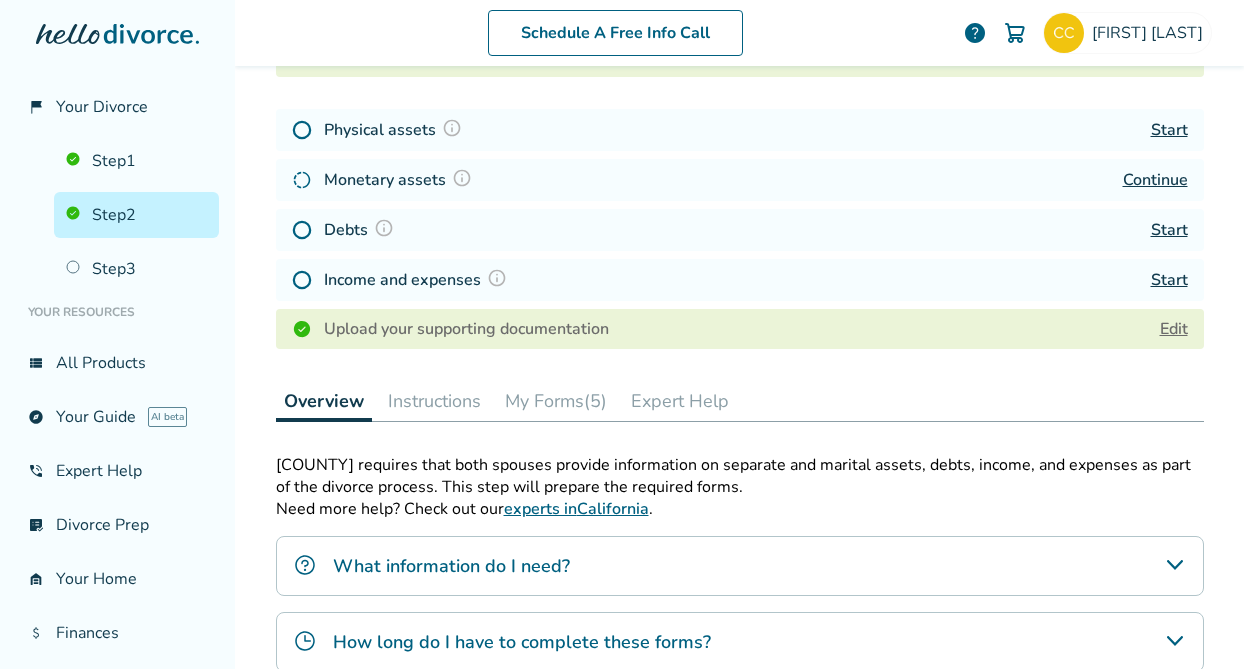 scroll, scrollTop: 98, scrollLeft: 0, axis: vertical 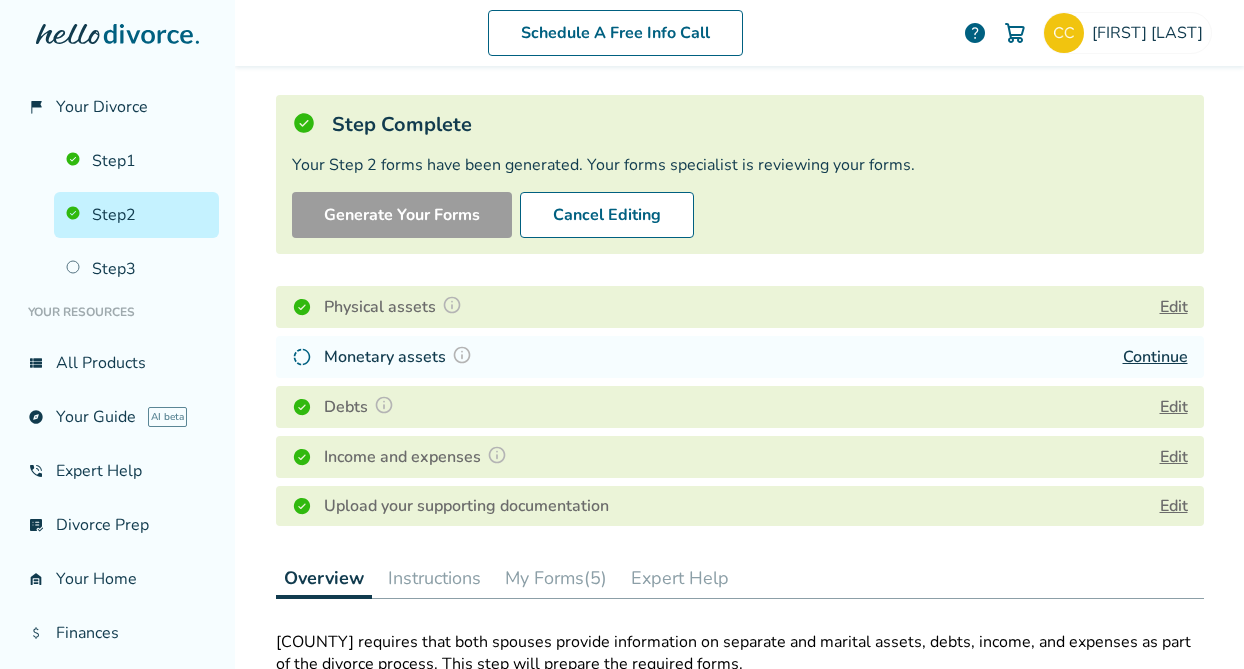 click on "Edit" at bounding box center [1174, 457] 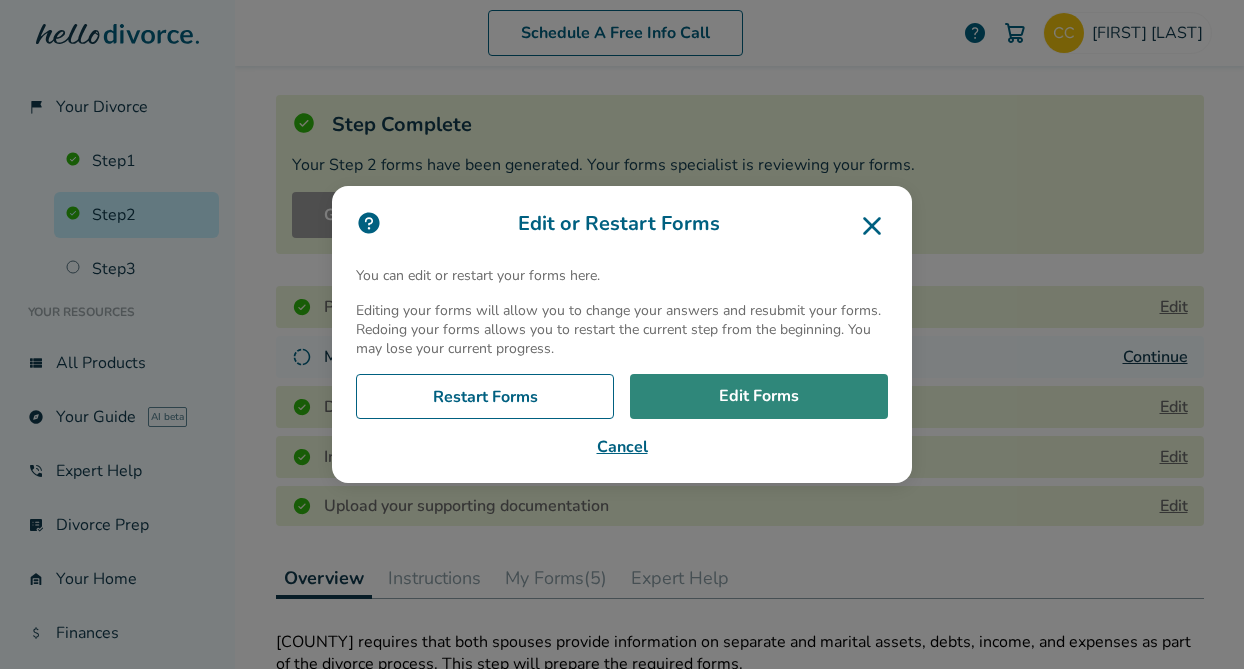 click on "Edit Forms" at bounding box center (759, 397) 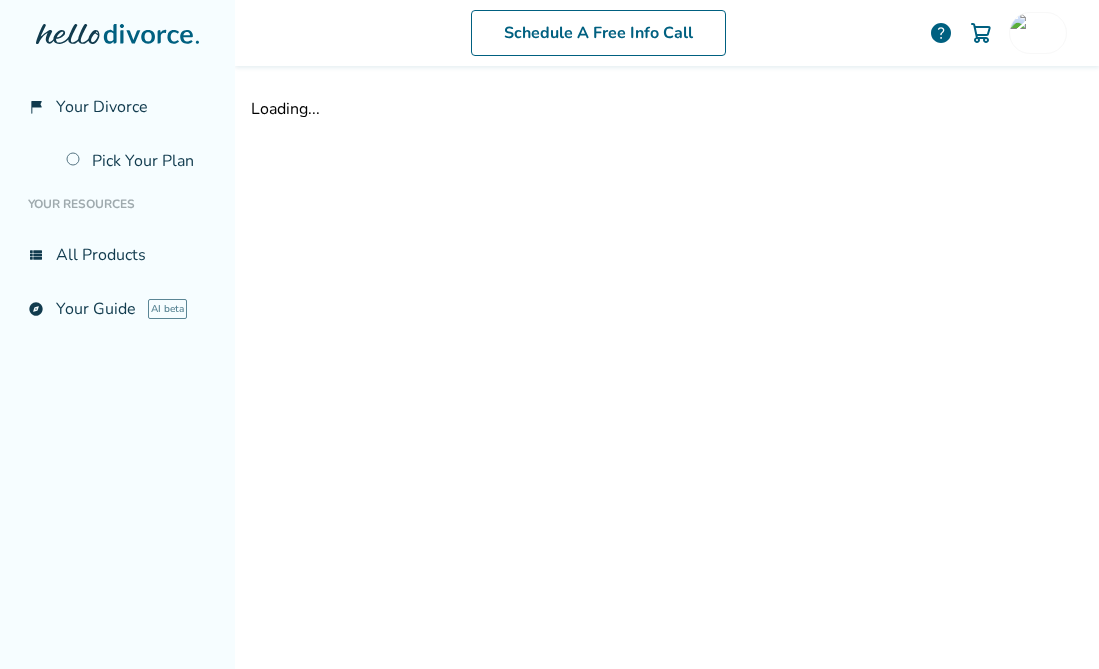 scroll, scrollTop: 0, scrollLeft: 0, axis: both 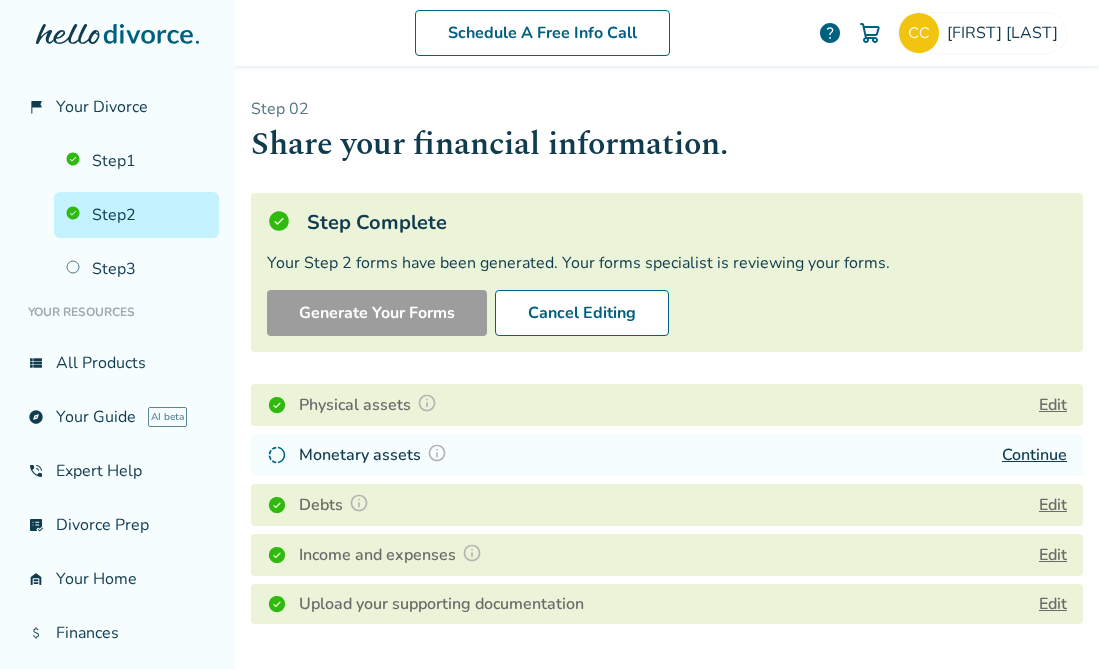 click on "Continue" at bounding box center [1034, 455] 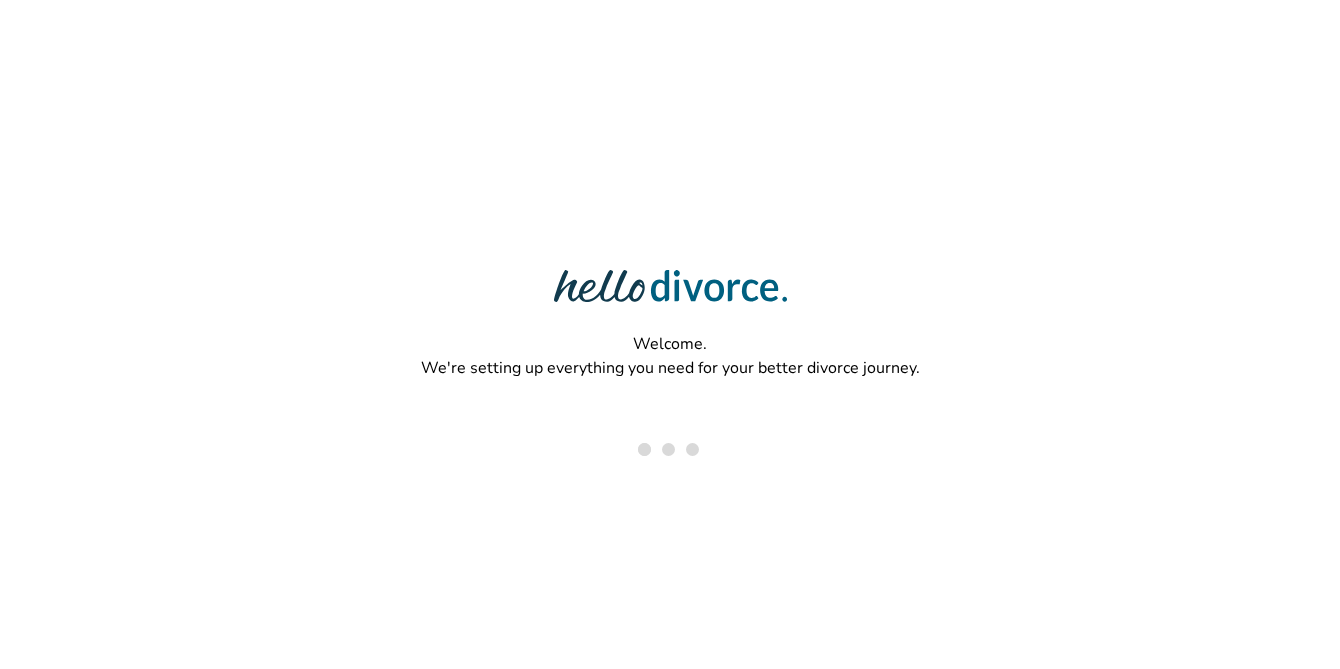 scroll, scrollTop: 0, scrollLeft: 0, axis: both 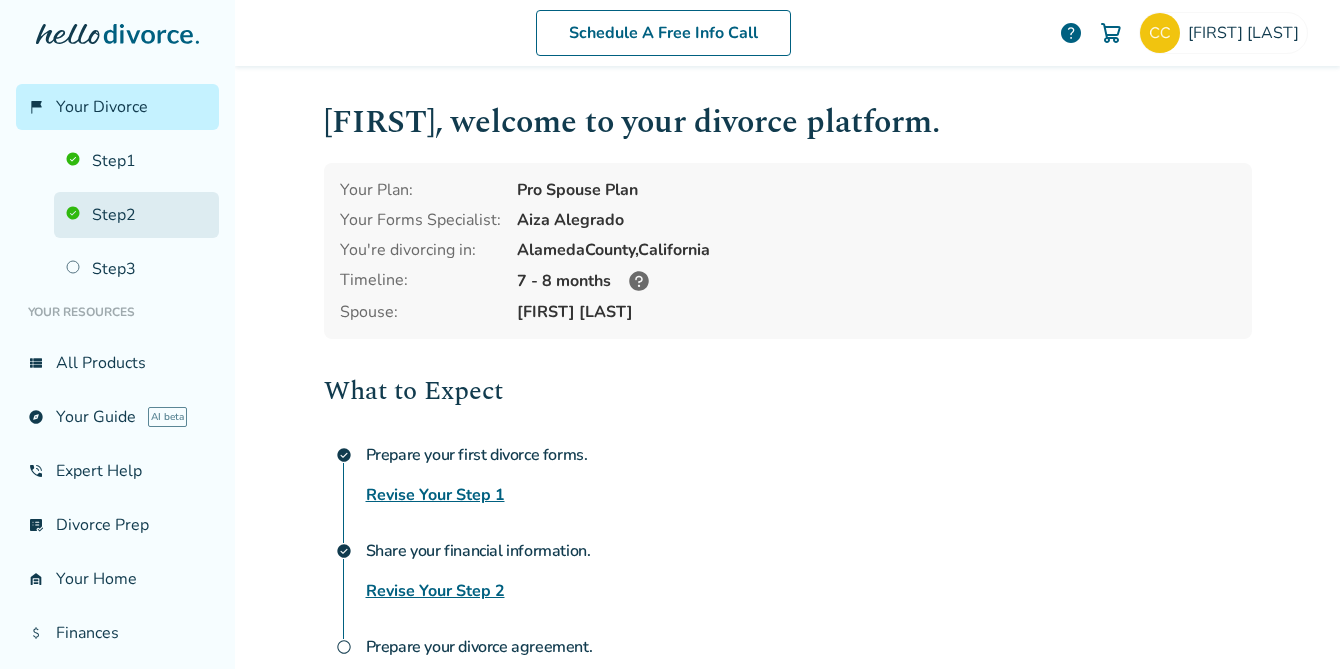 click on "Step  2" at bounding box center (136, 215) 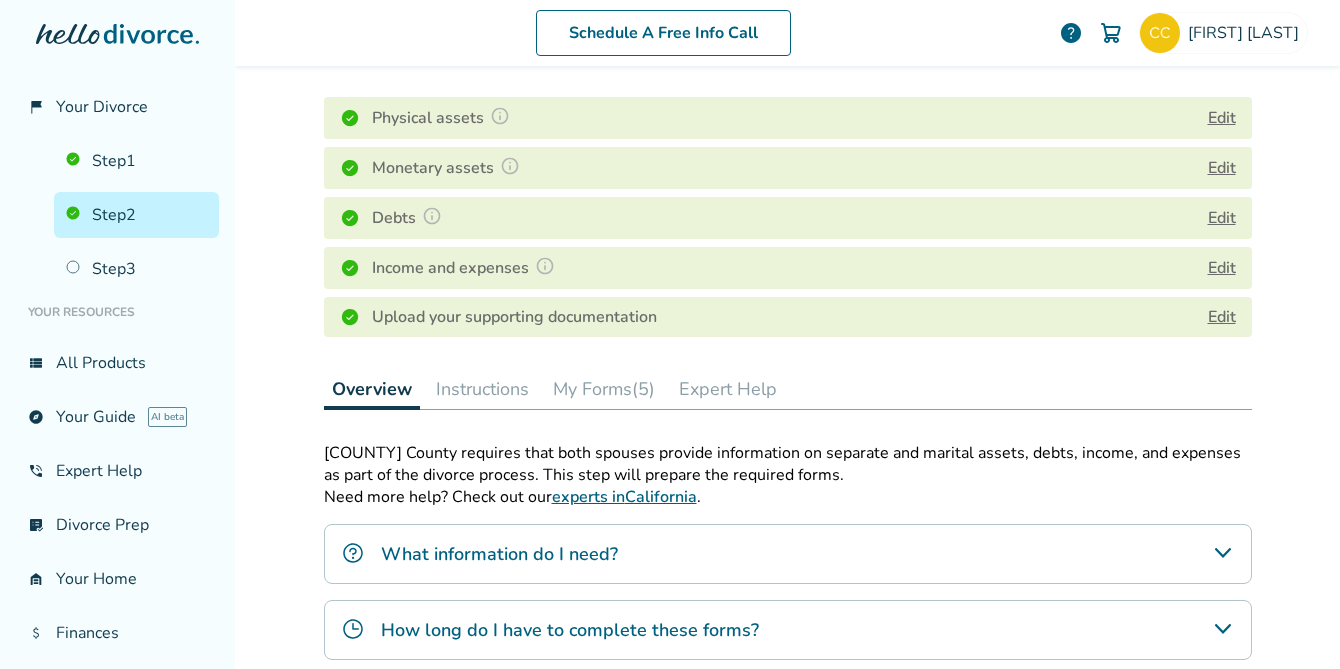 scroll, scrollTop: 293, scrollLeft: 0, axis: vertical 